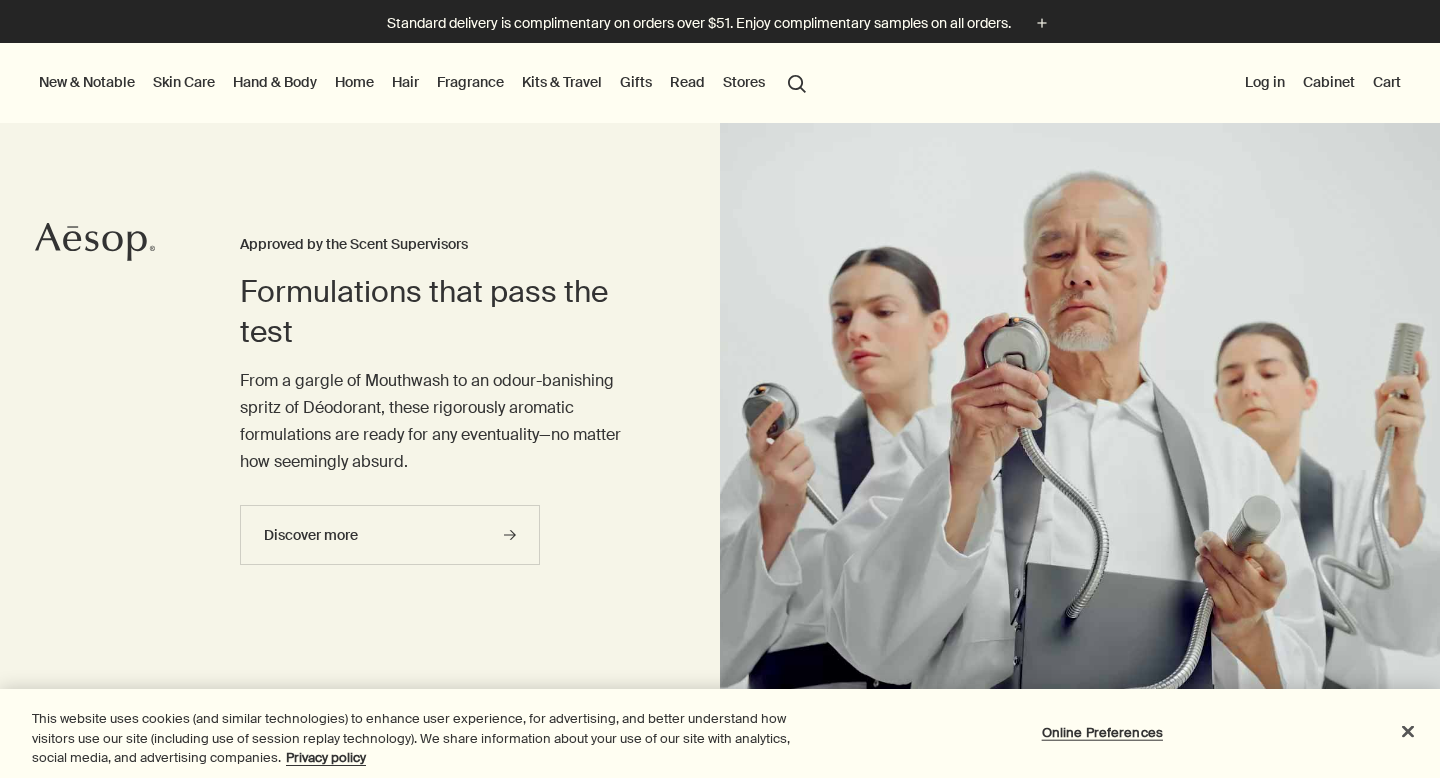 scroll, scrollTop: 0, scrollLeft: 0, axis: both 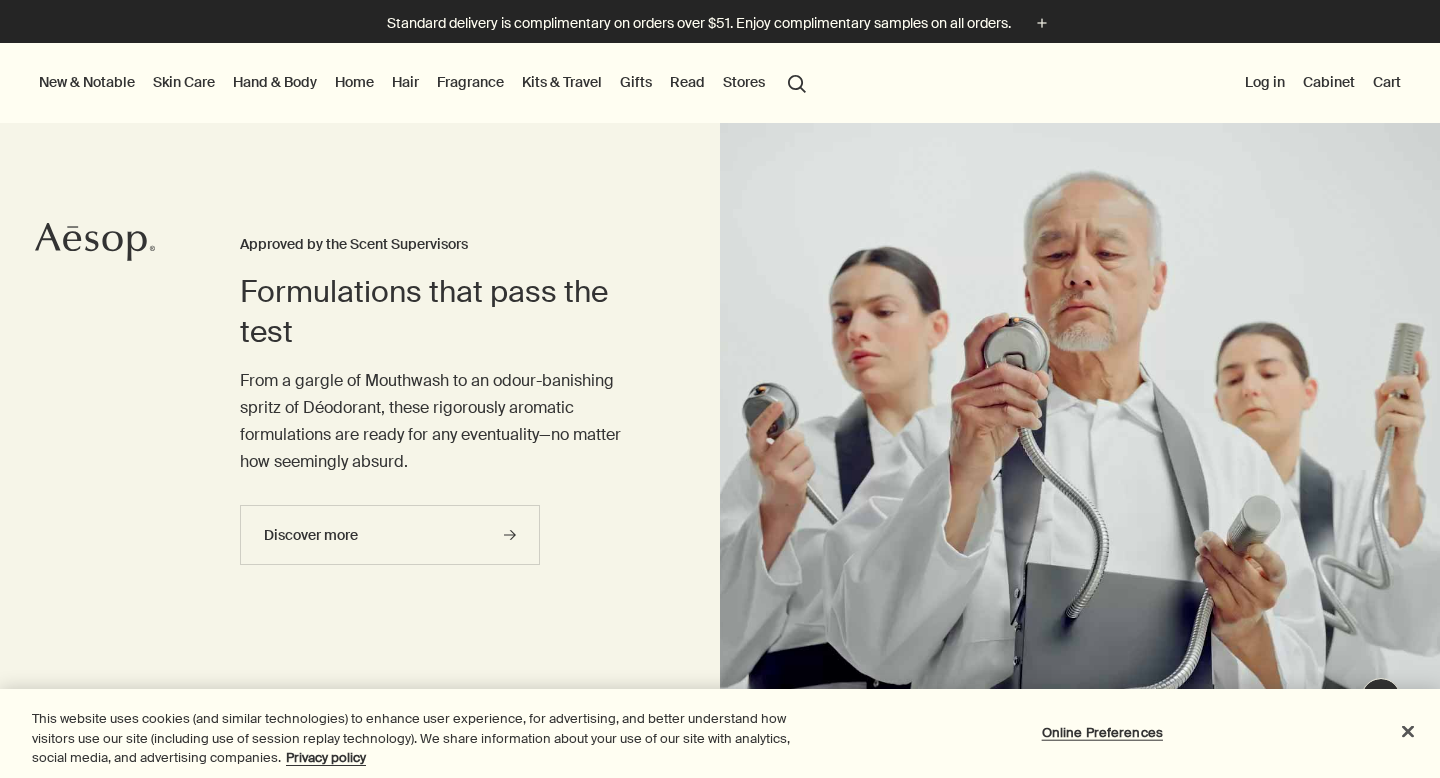 click on "New & Notable" at bounding box center [87, 82] 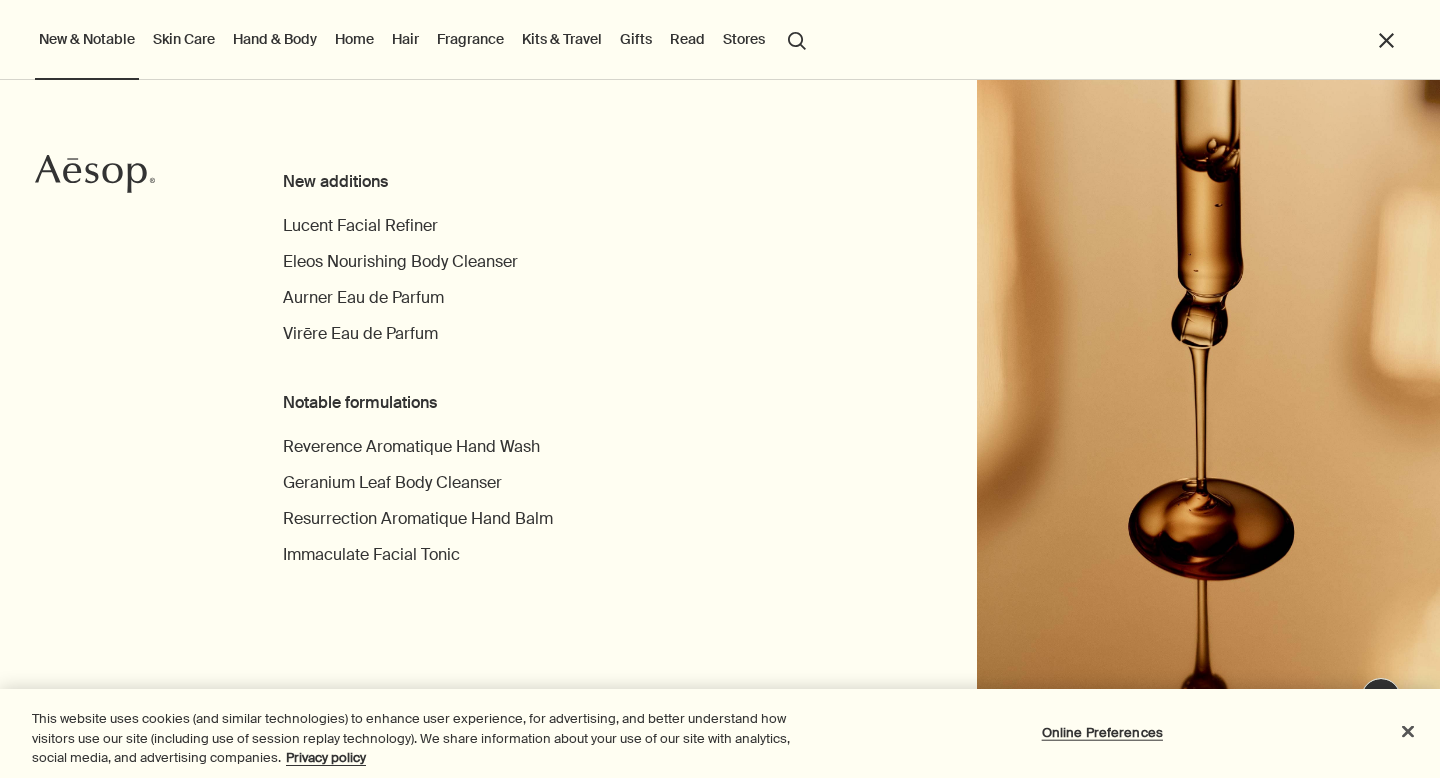 click on "Fragrance" at bounding box center [470, 39] 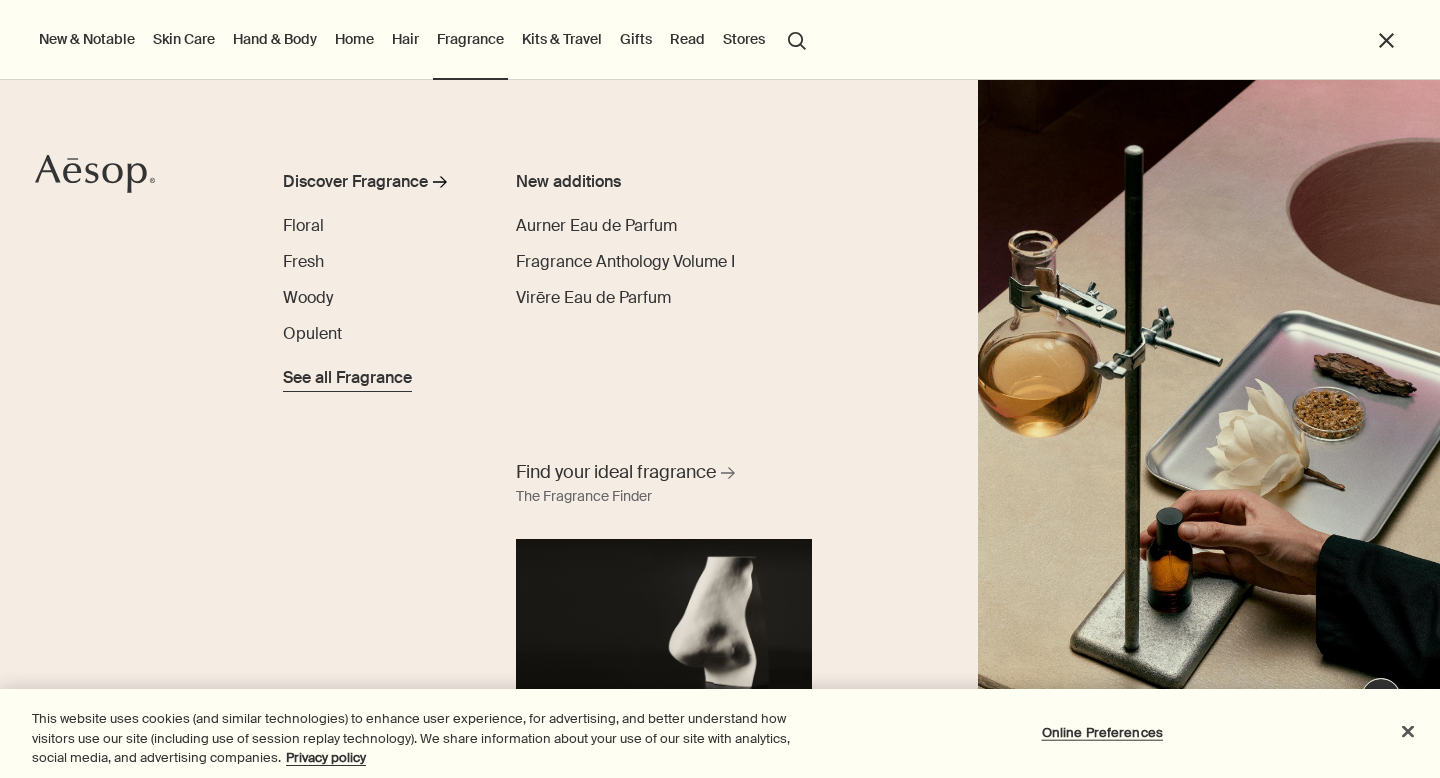 click on "See all Fragrance" at bounding box center (347, 378) 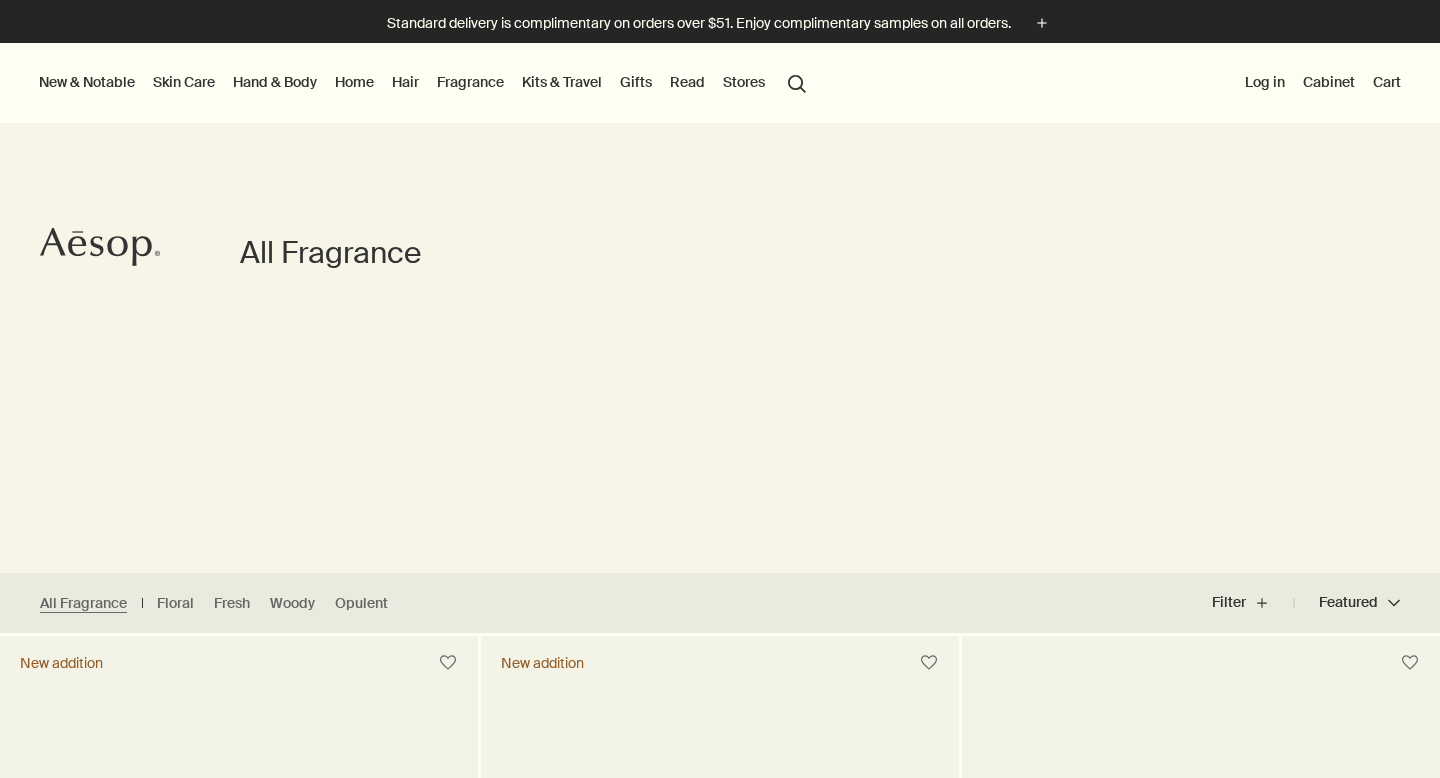 scroll, scrollTop: 0, scrollLeft: 0, axis: both 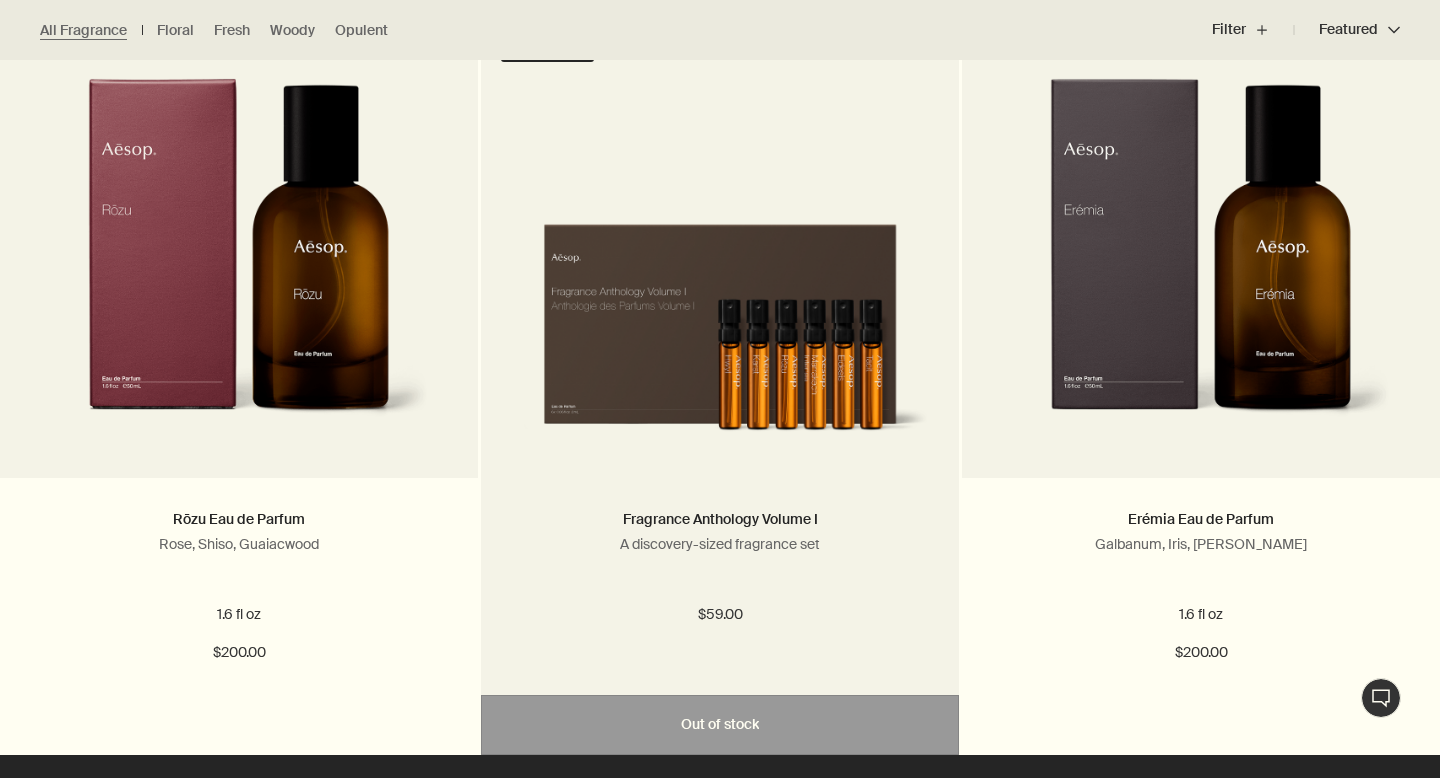 click at bounding box center (720, 321) 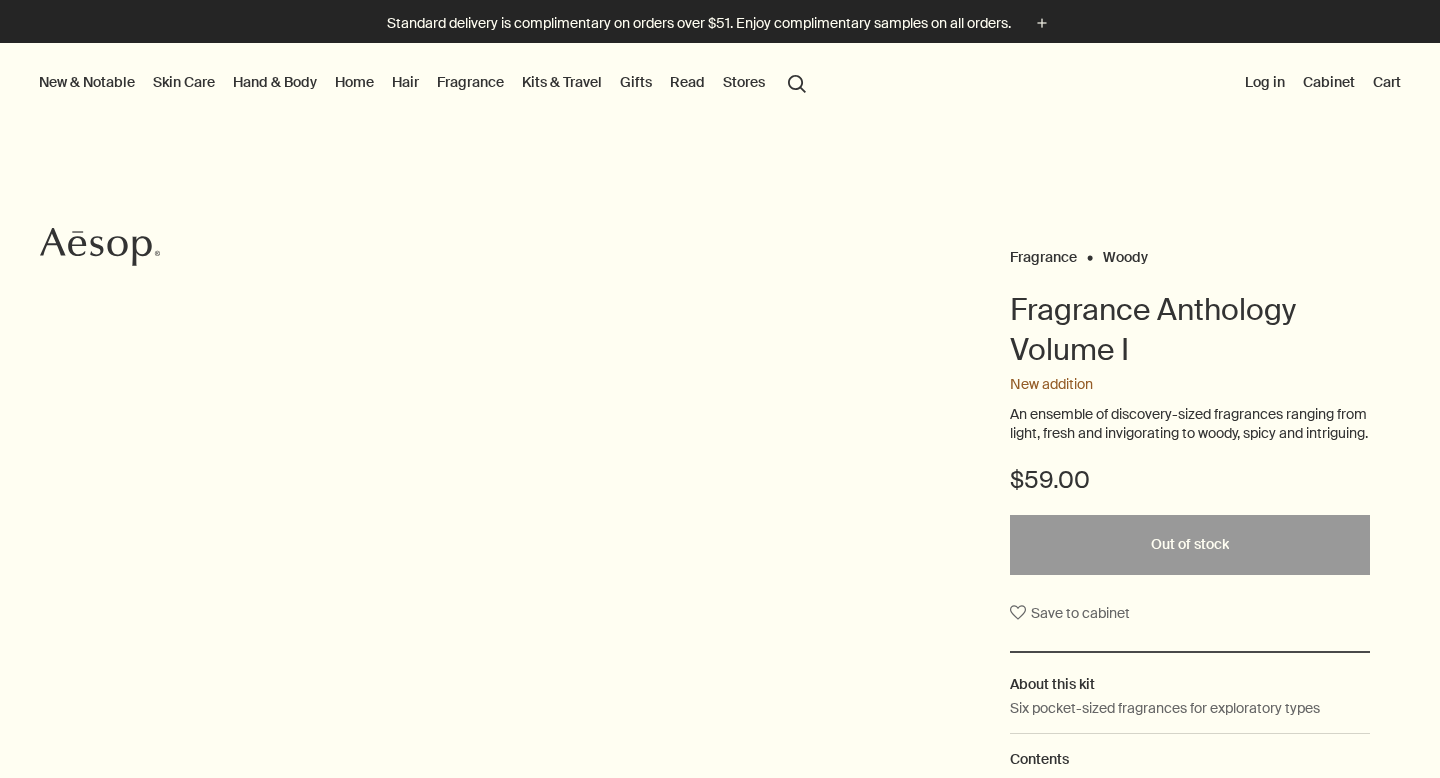 scroll, scrollTop: 0, scrollLeft: 0, axis: both 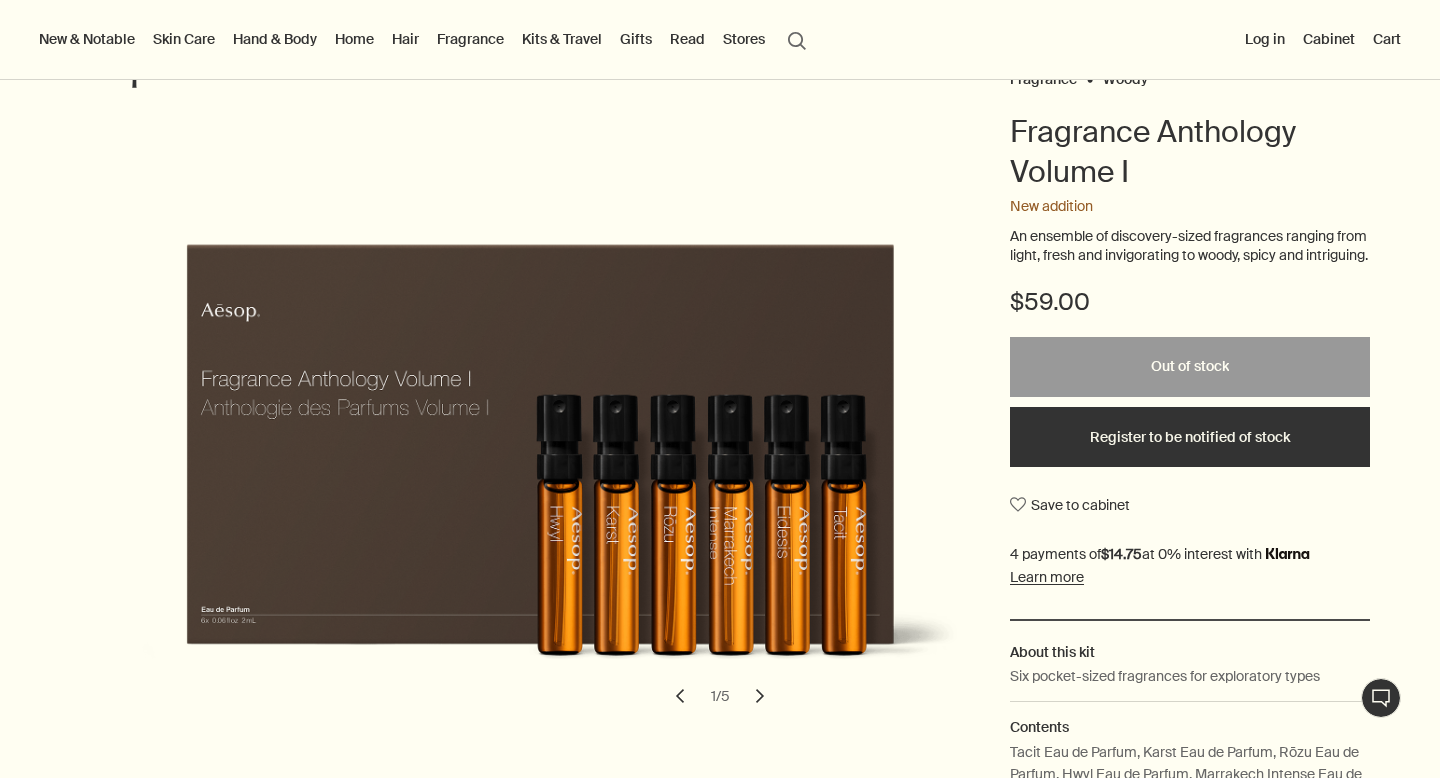 click on "Register to be notified of stock" at bounding box center (1190, 437) 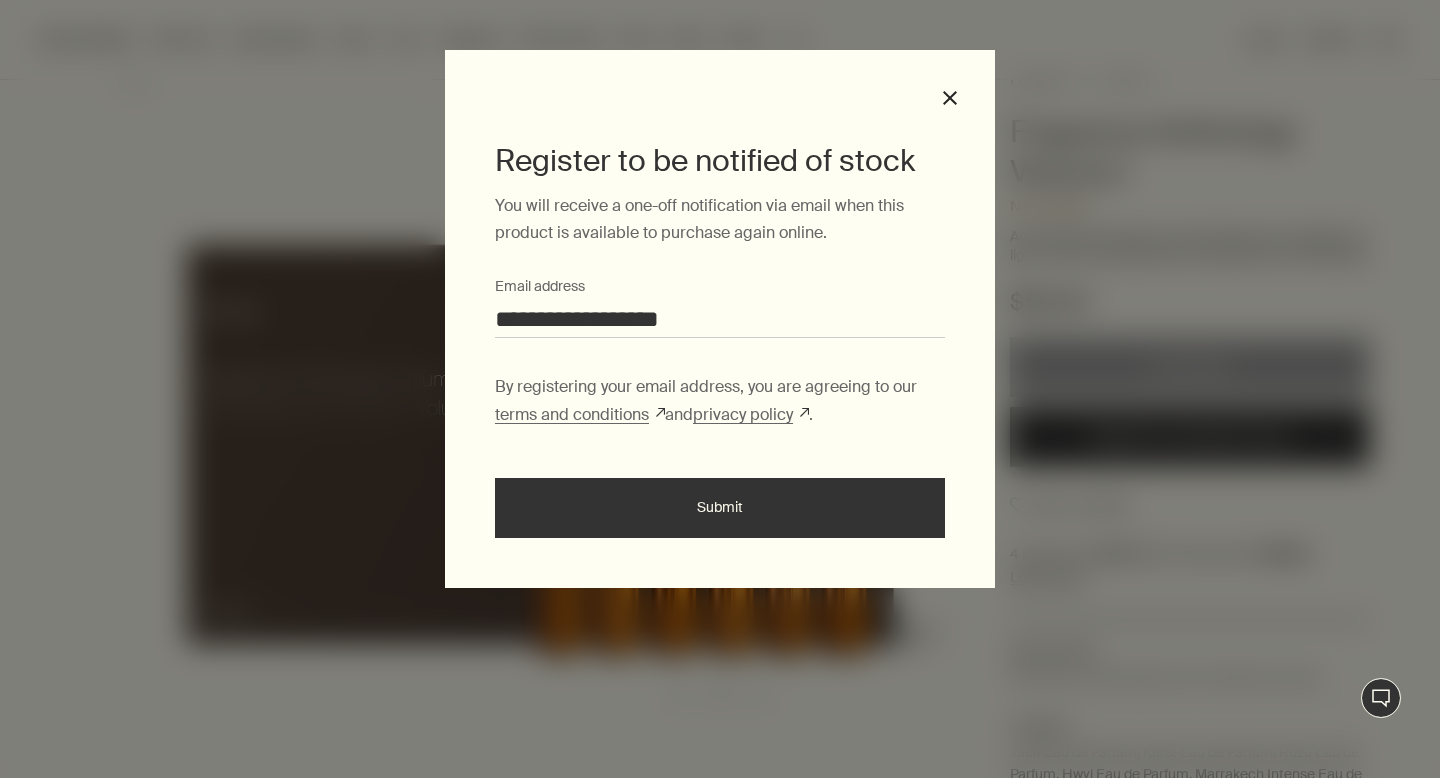 type on "**********" 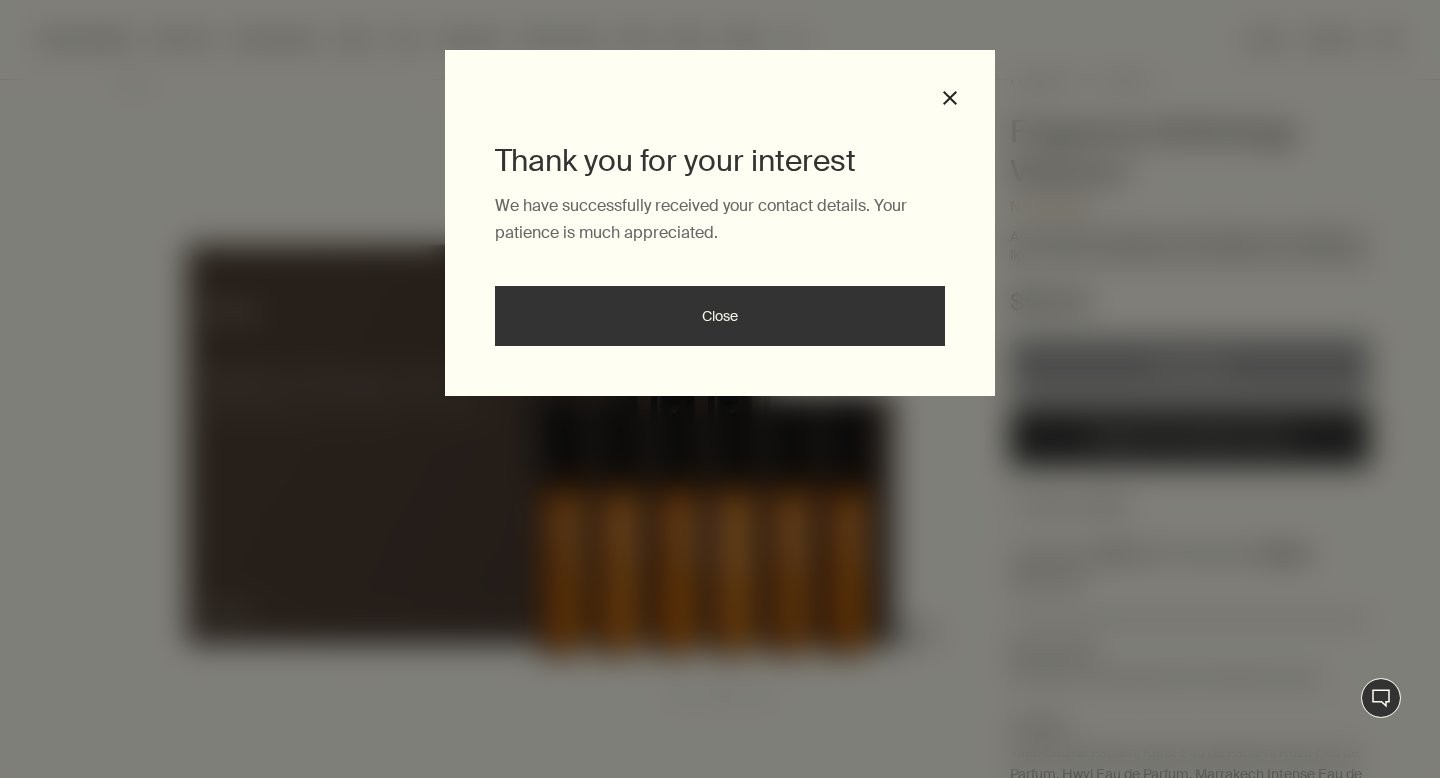 click on "Close" at bounding box center (720, 316) 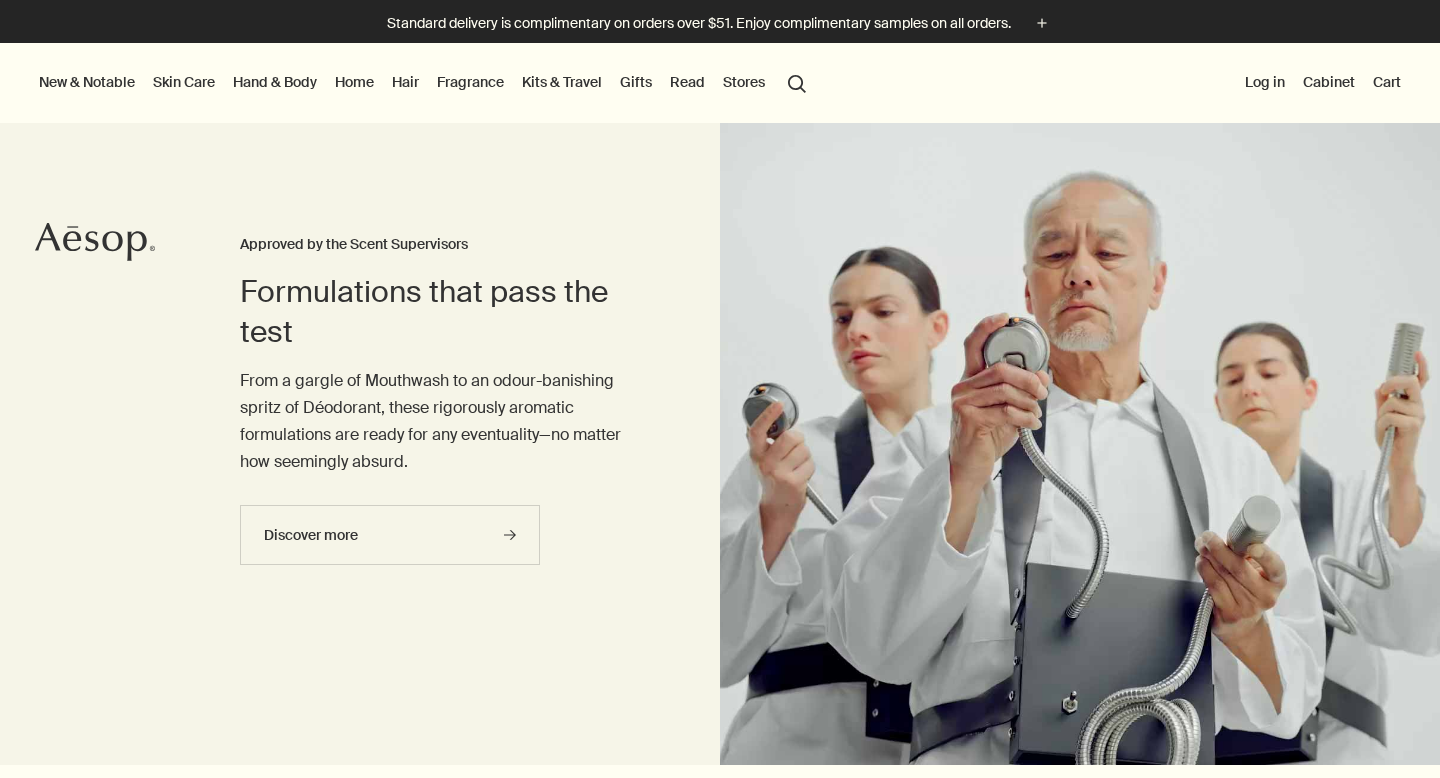 scroll, scrollTop: 0, scrollLeft: 0, axis: both 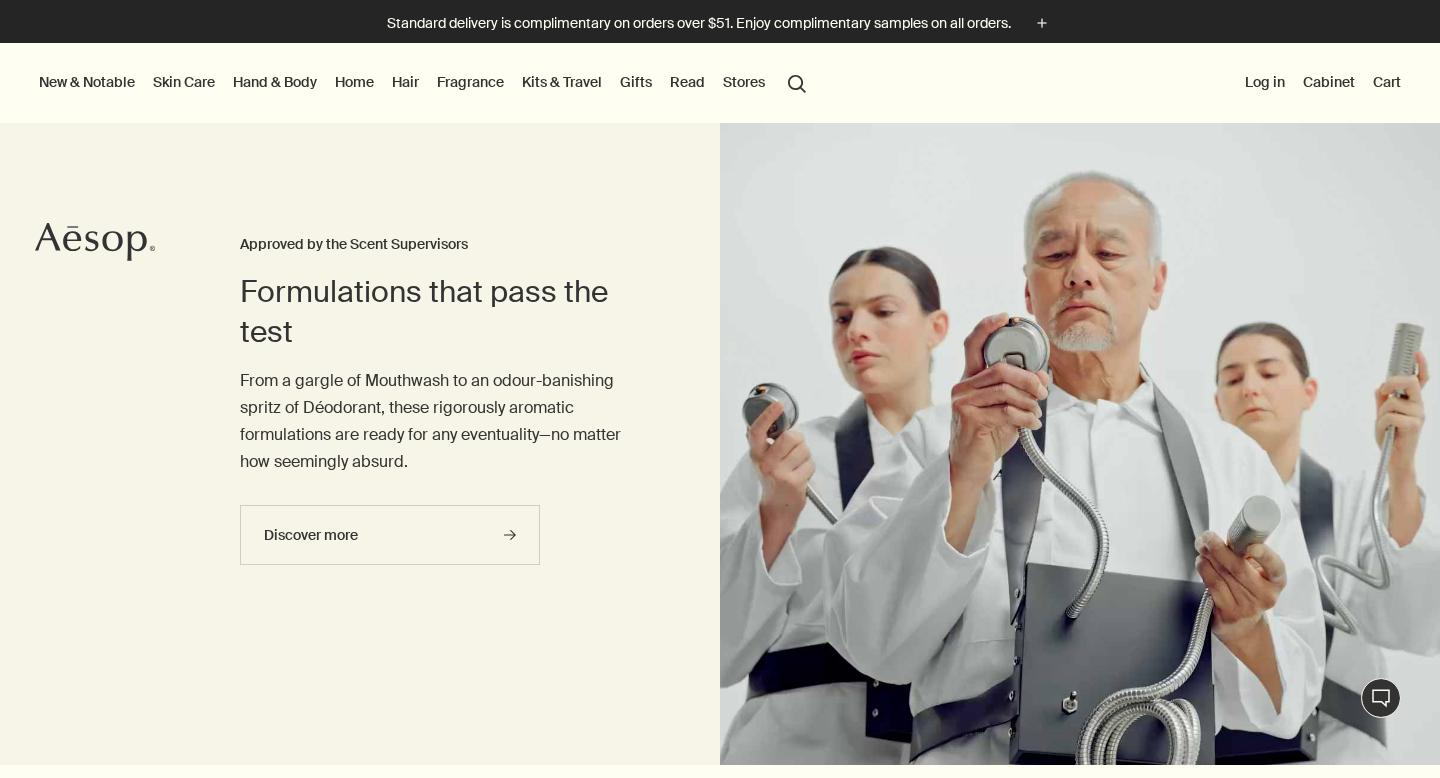click on "Hair" at bounding box center (405, 82) 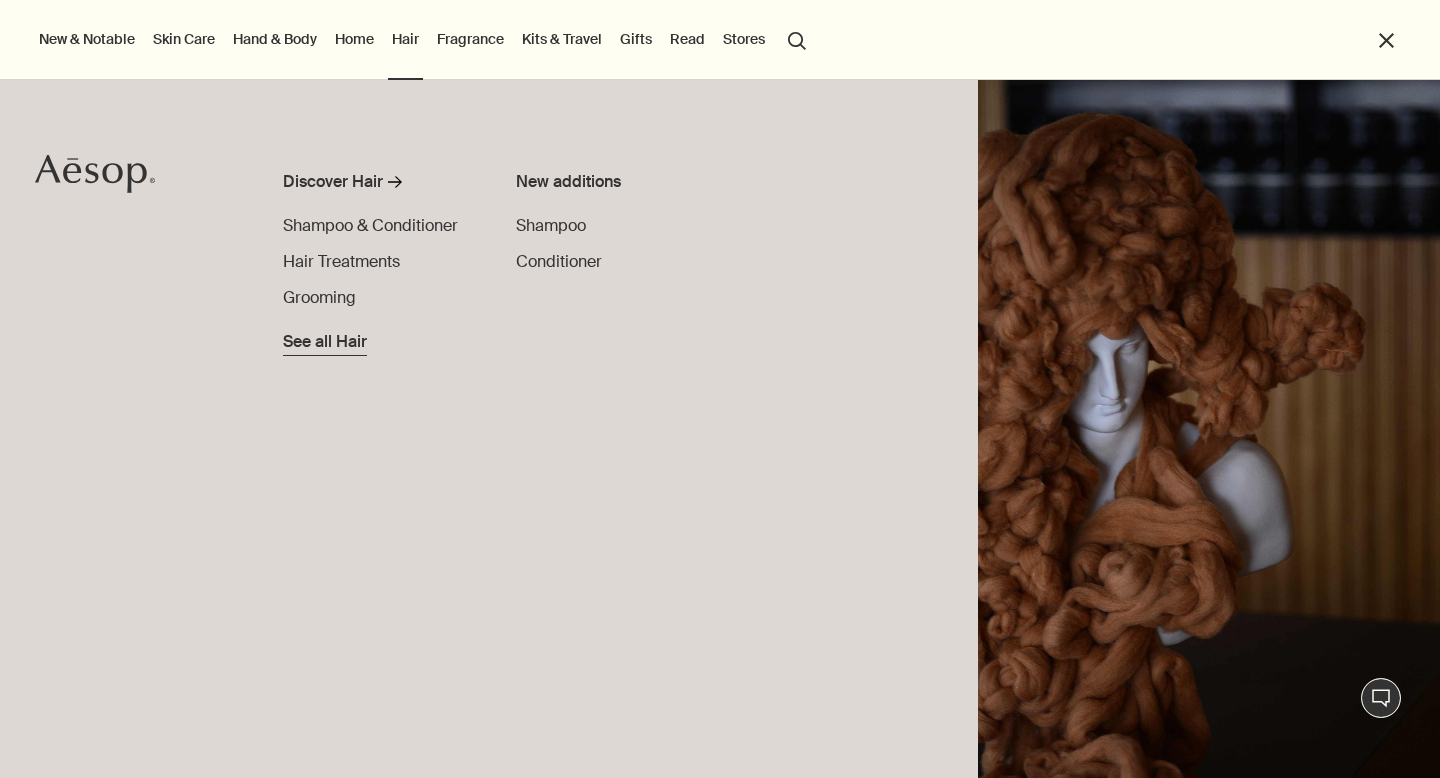 click on "See all Hair" at bounding box center [325, 342] 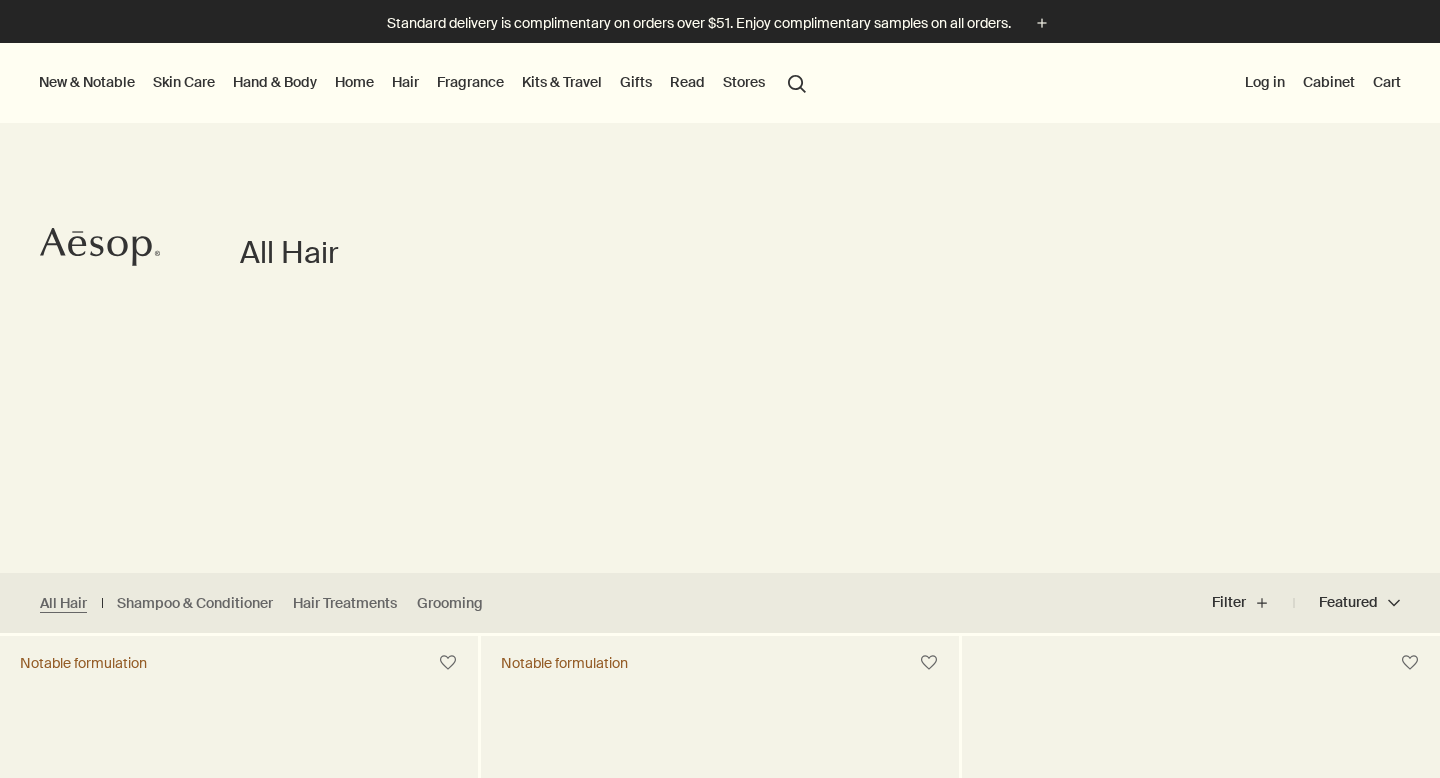 scroll, scrollTop: 0, scrollLeft: 0, axis: both 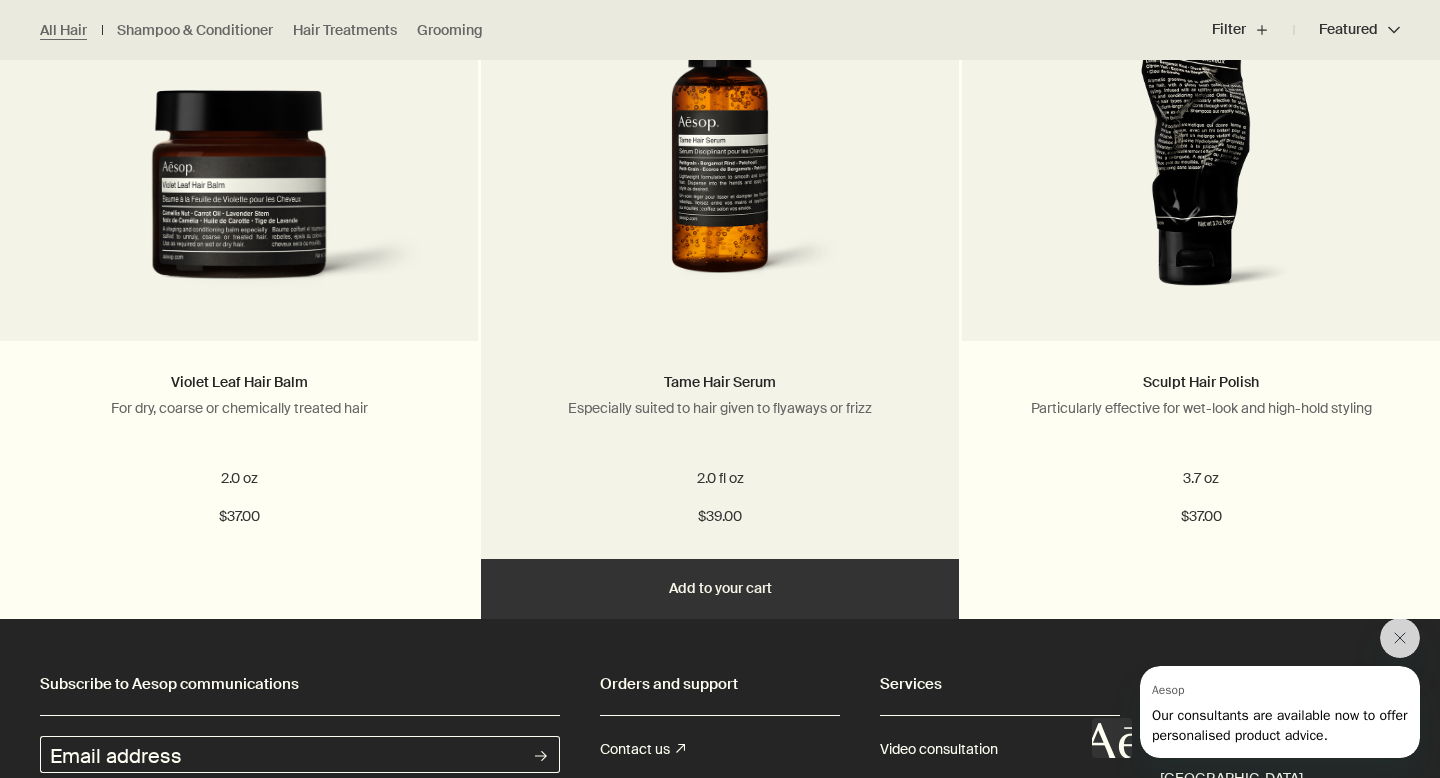 click on "Add Add to your cart" at bounding box center [720, 589] 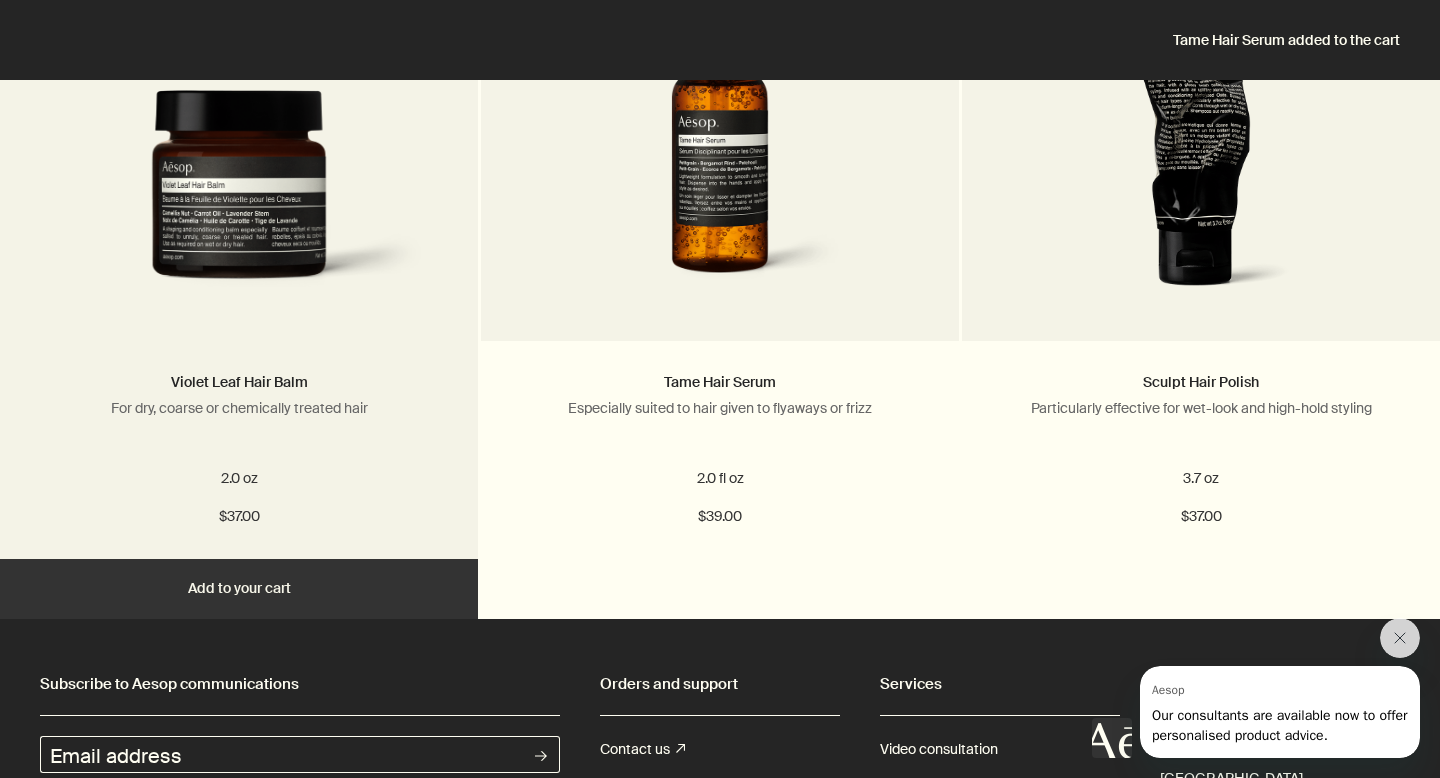 click on "Add Add to your cart" at bounding box center [239, 589] 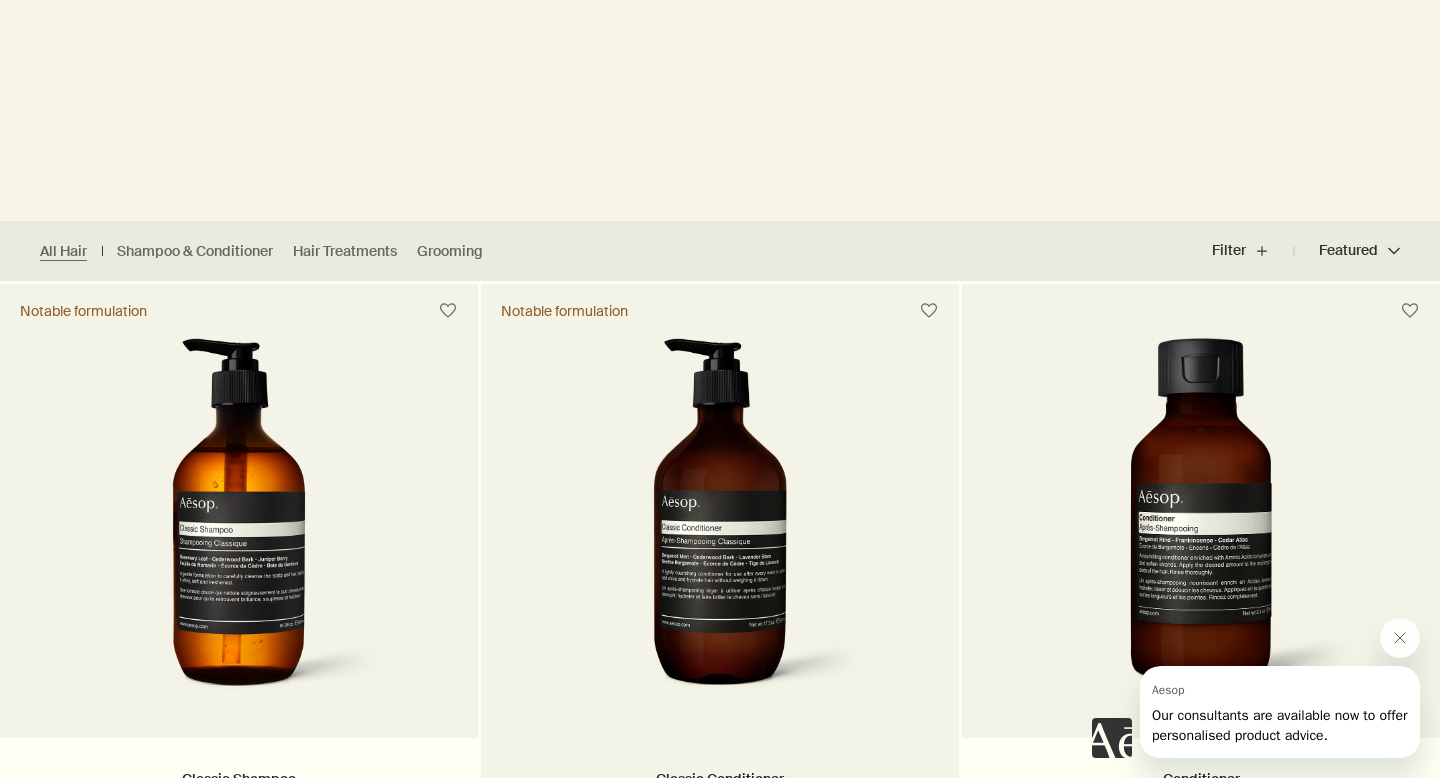 scroll, scrollTop: 516, scrollLeft: 0, axis: vertical 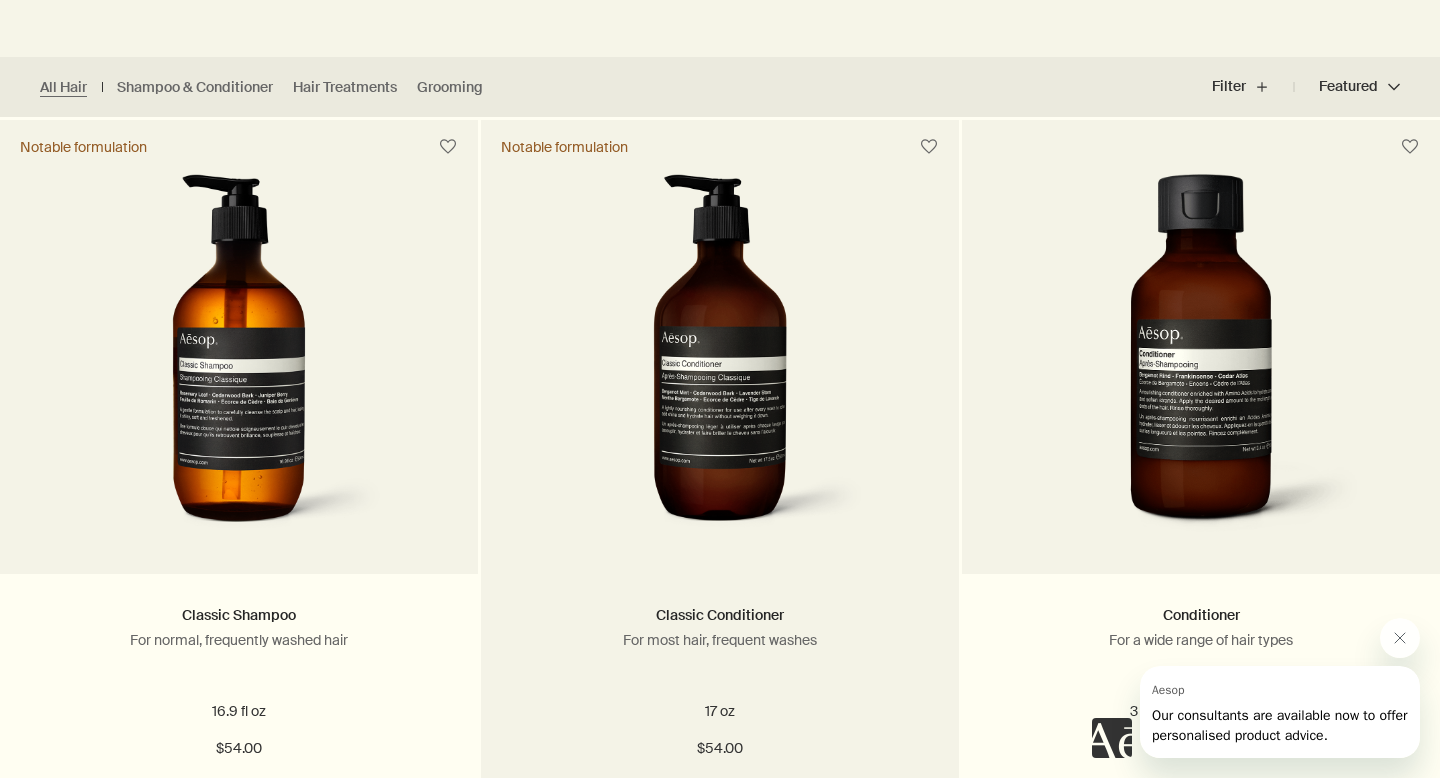 click at bounding box center (720, 359) 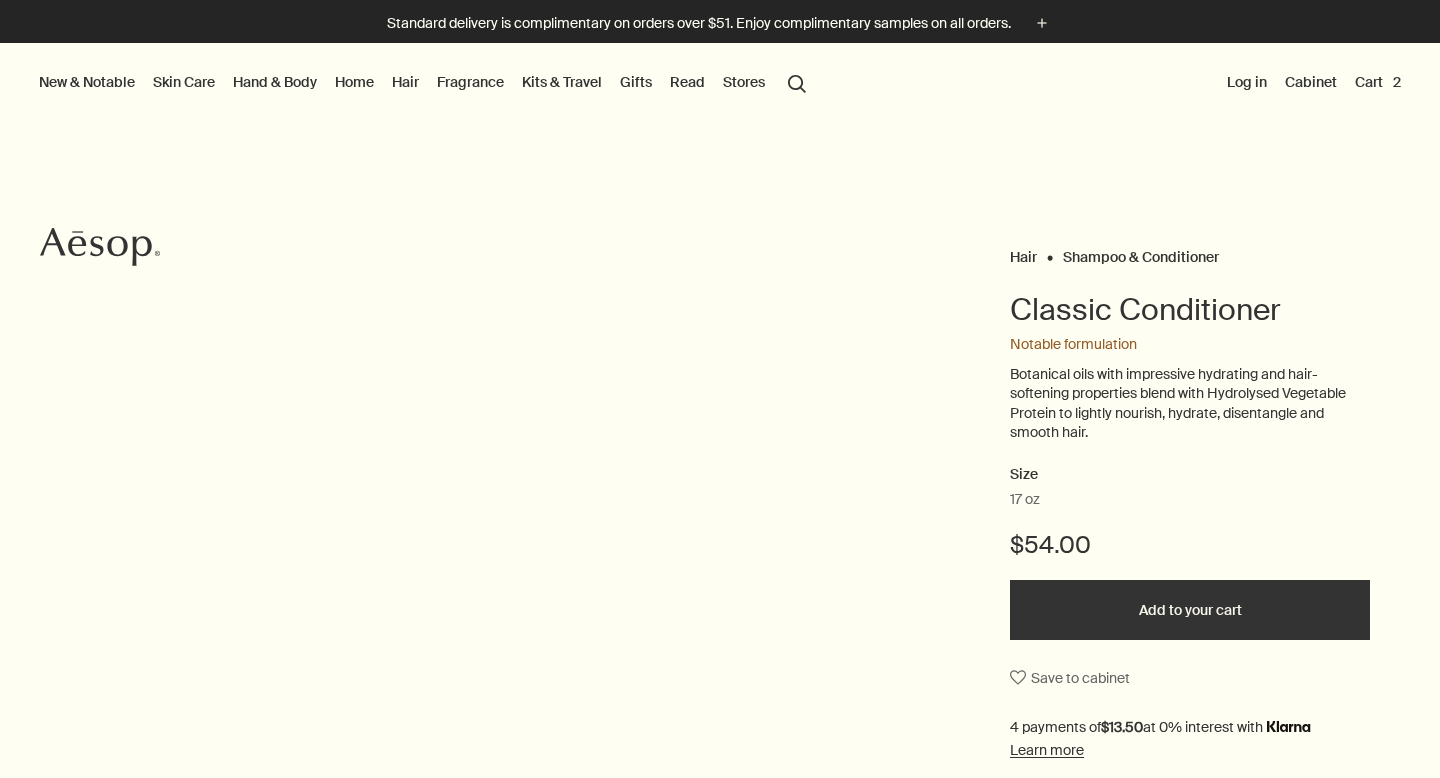 scroll, scrollTop: 0, scrollLeft: 0, axis: both 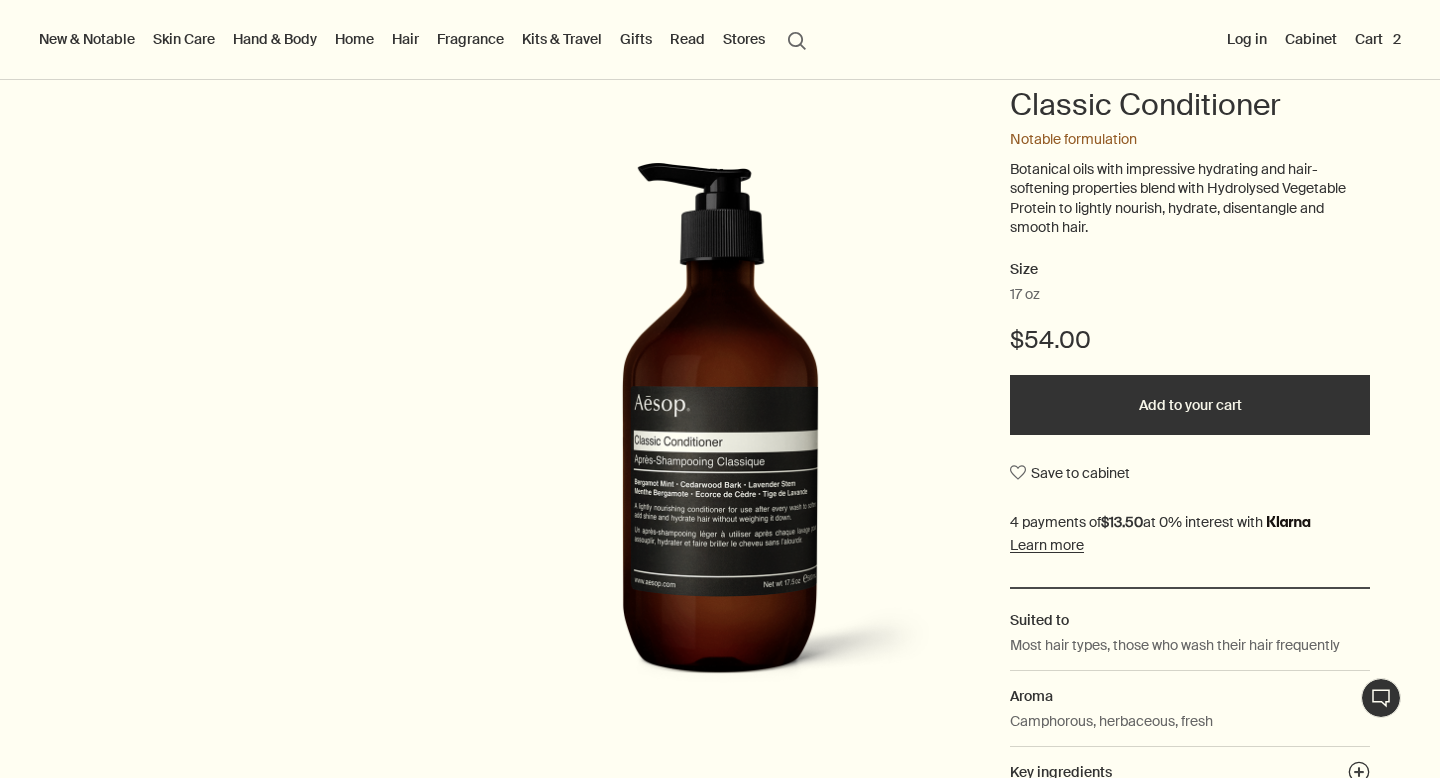 click on "Add to your cart" at bounding box center [1190, 405] 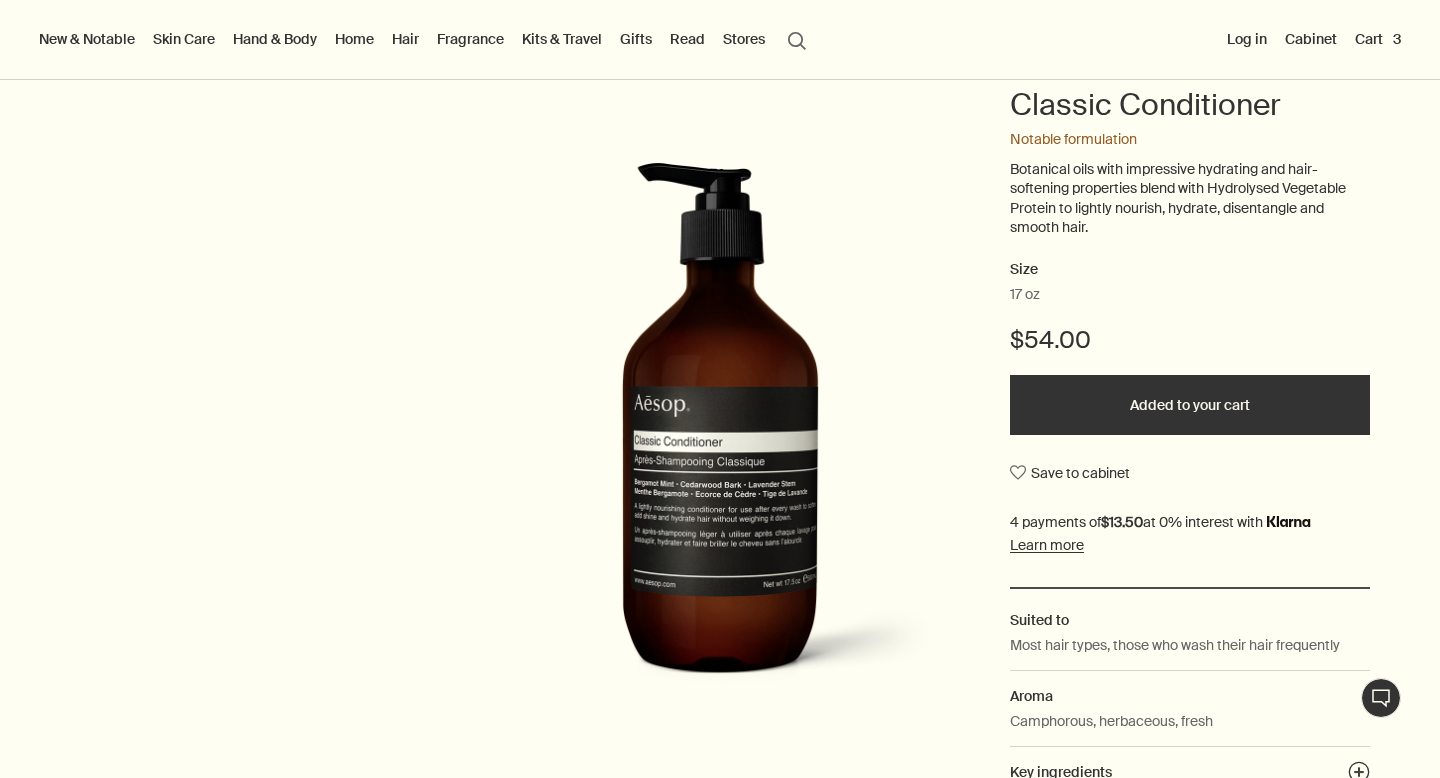 click on "Fragrance" at bounding box center [470, 39] 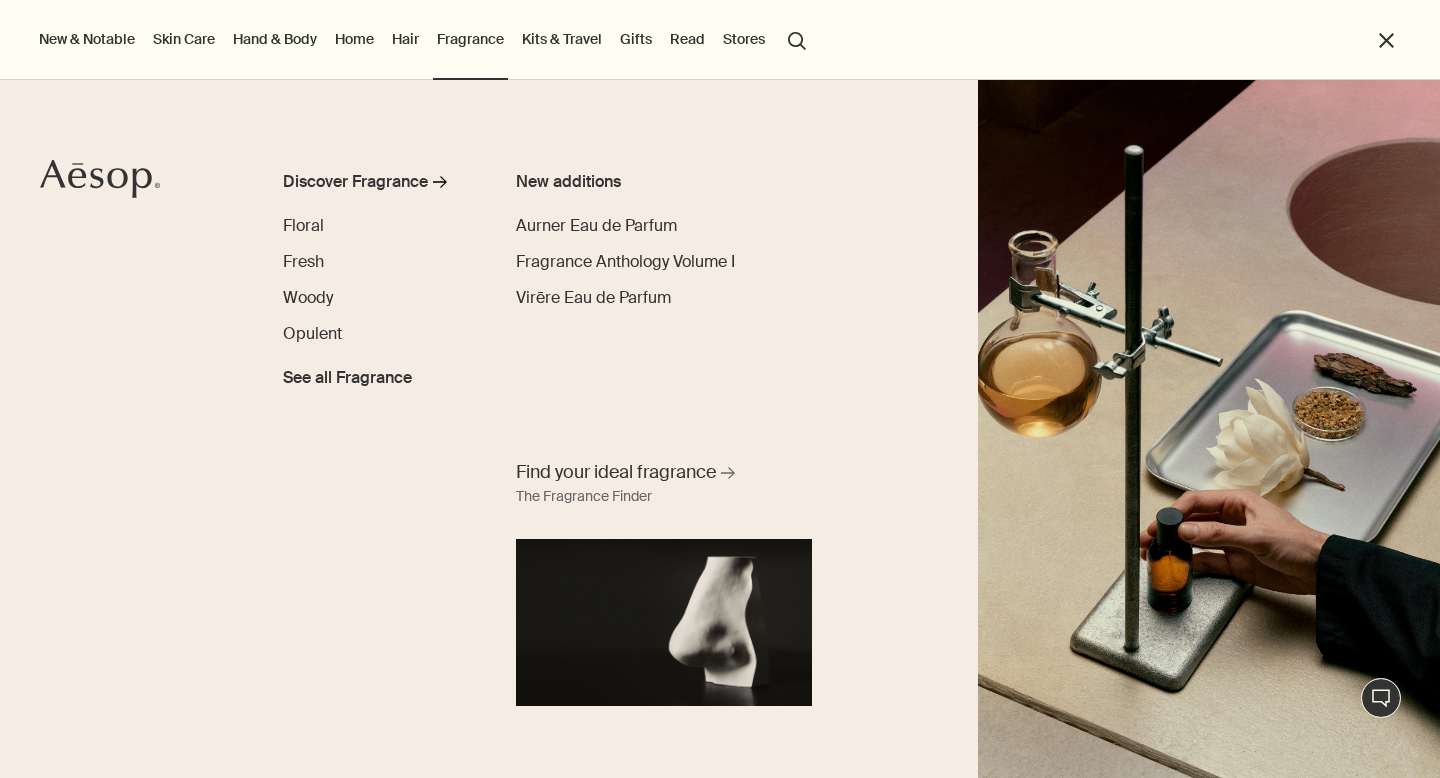 click on "Hand & Body" at bounding box center (275, 39) 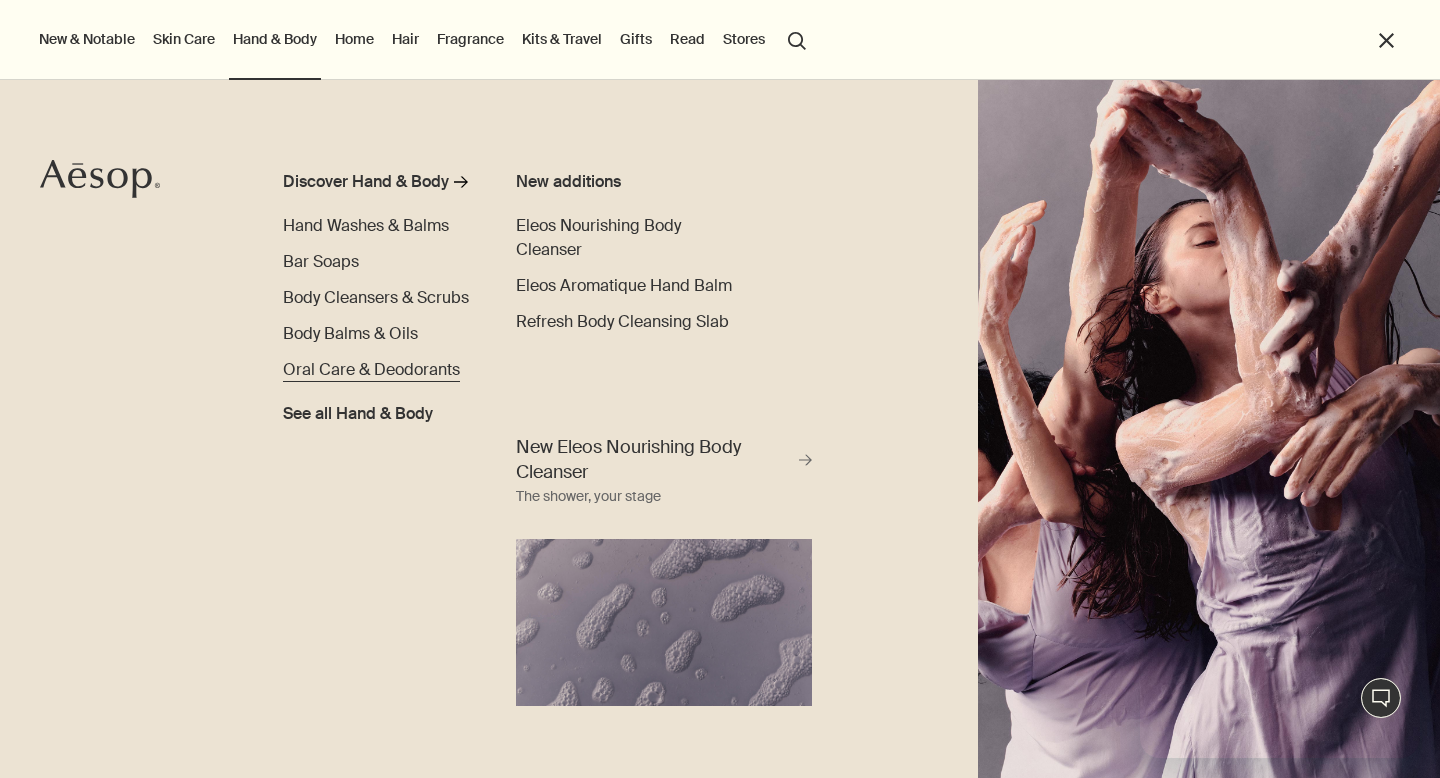 scroll, scrollTop: 0, scrollLeft: 0, axis: both 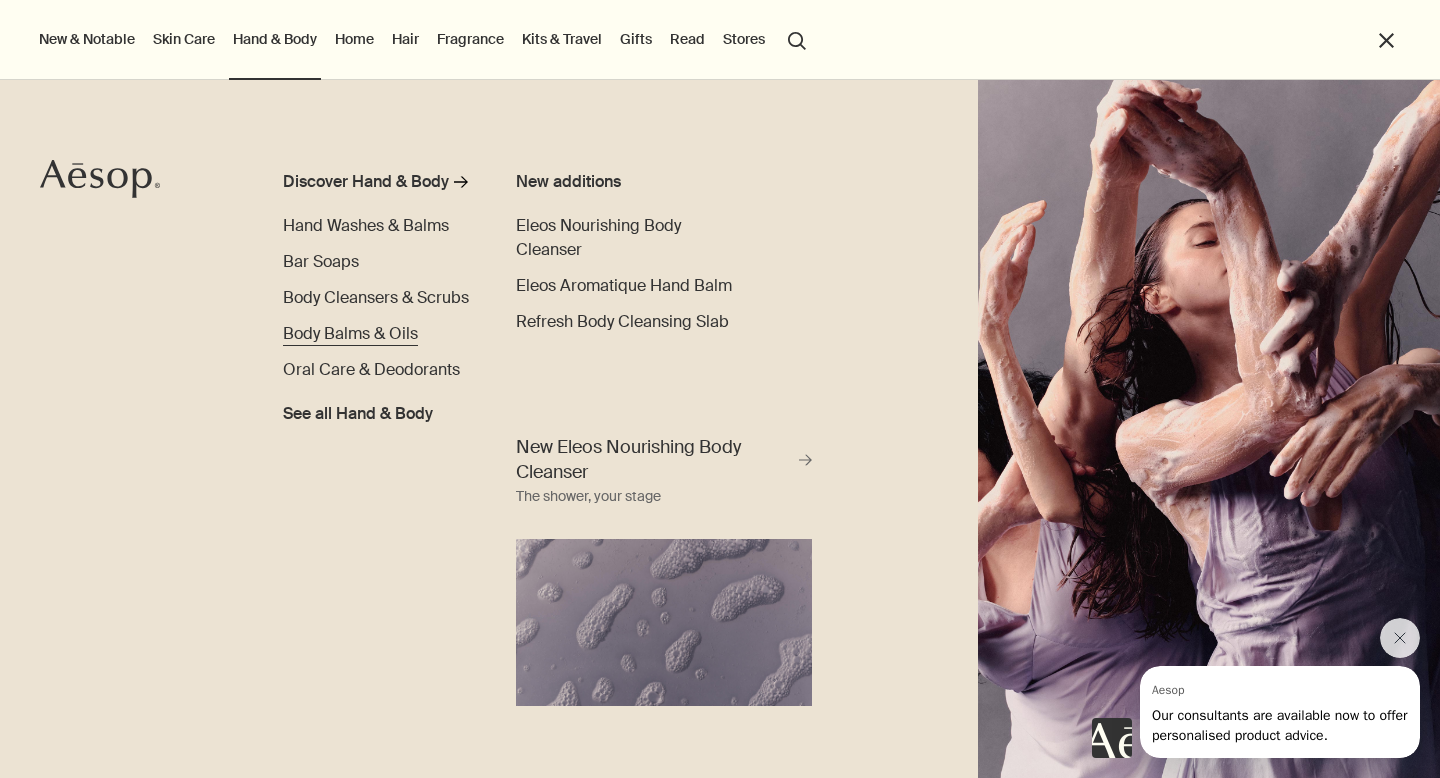 click on "Body Balms & Oils" at bounding box center (350, 333) 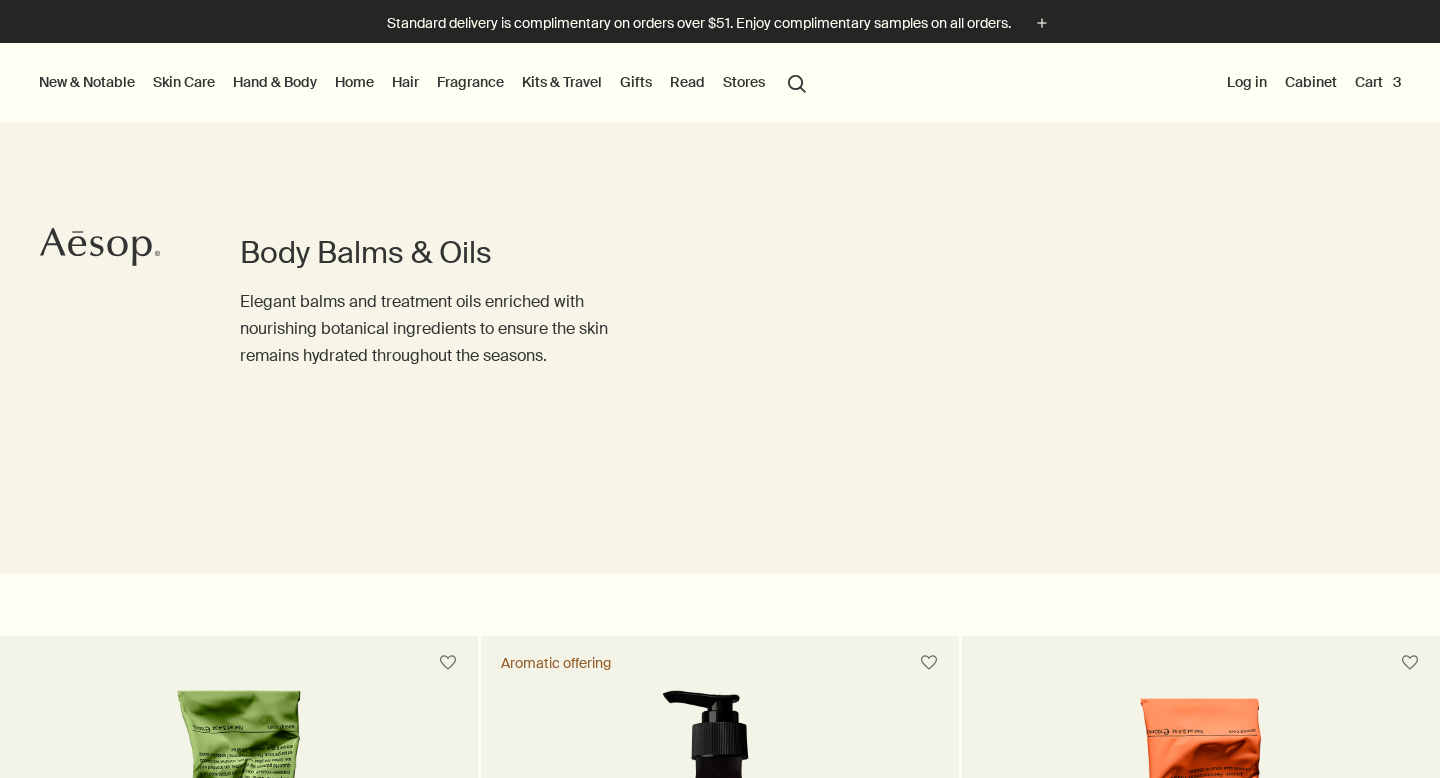 scroll, scrollTop: 0, scrollLeft: 0, axis: both 